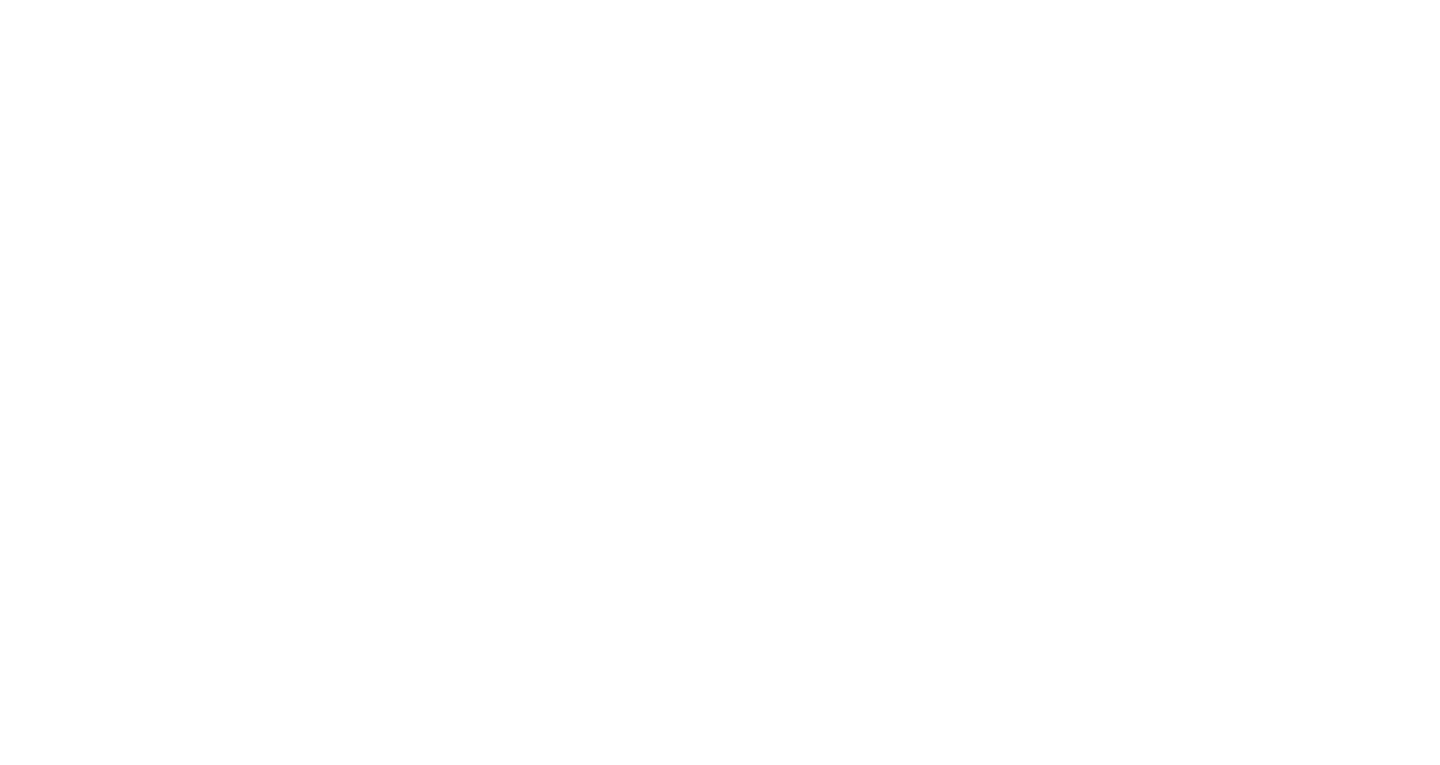 scroll, scrollTop: 0, scrollLeft: 0, axis: both 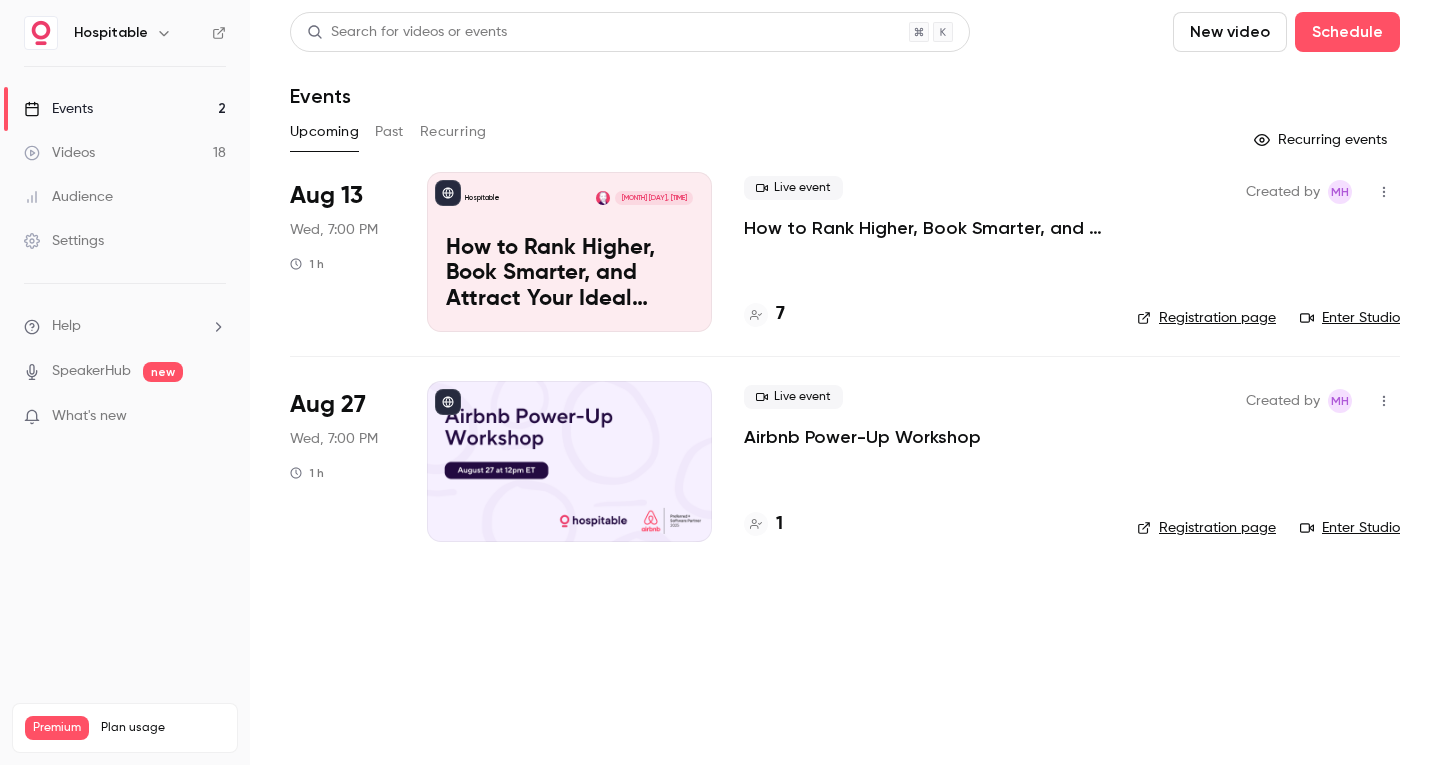 click on "Past" at bounding box center [389, 132] 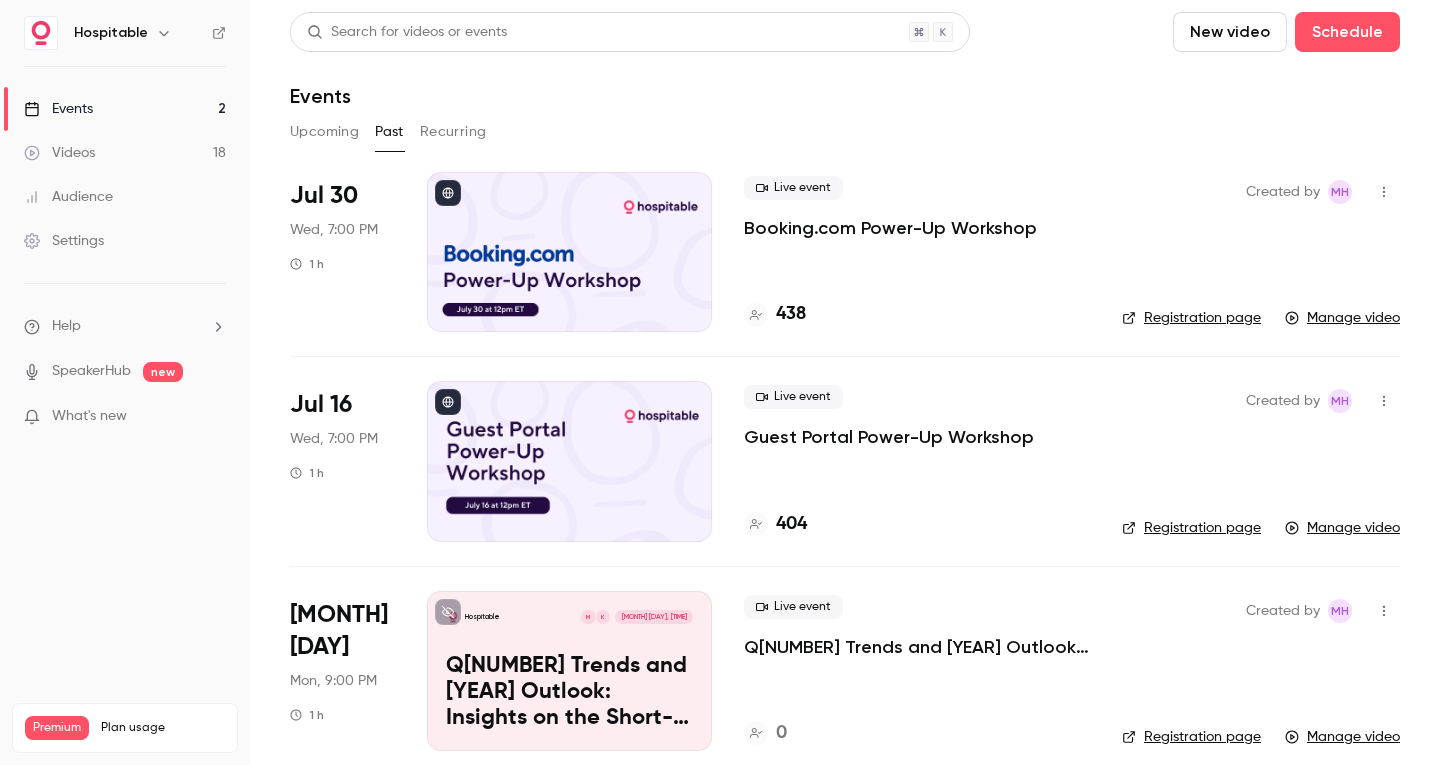 click on "Booking.com Power-Up Workshop" at bounding box center (890, 228) 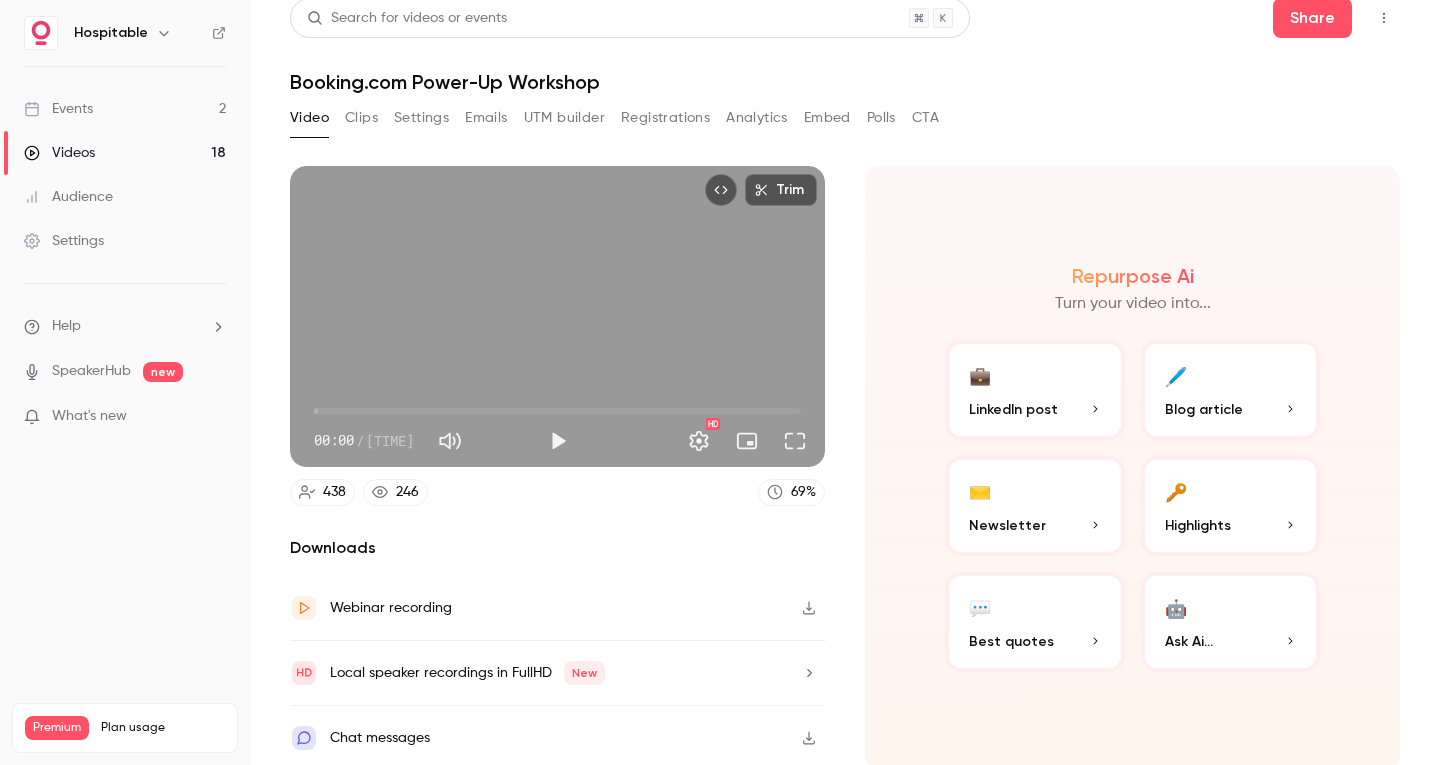scroll, scrollTop: 14, scrollLeft: 0, axis: vertical 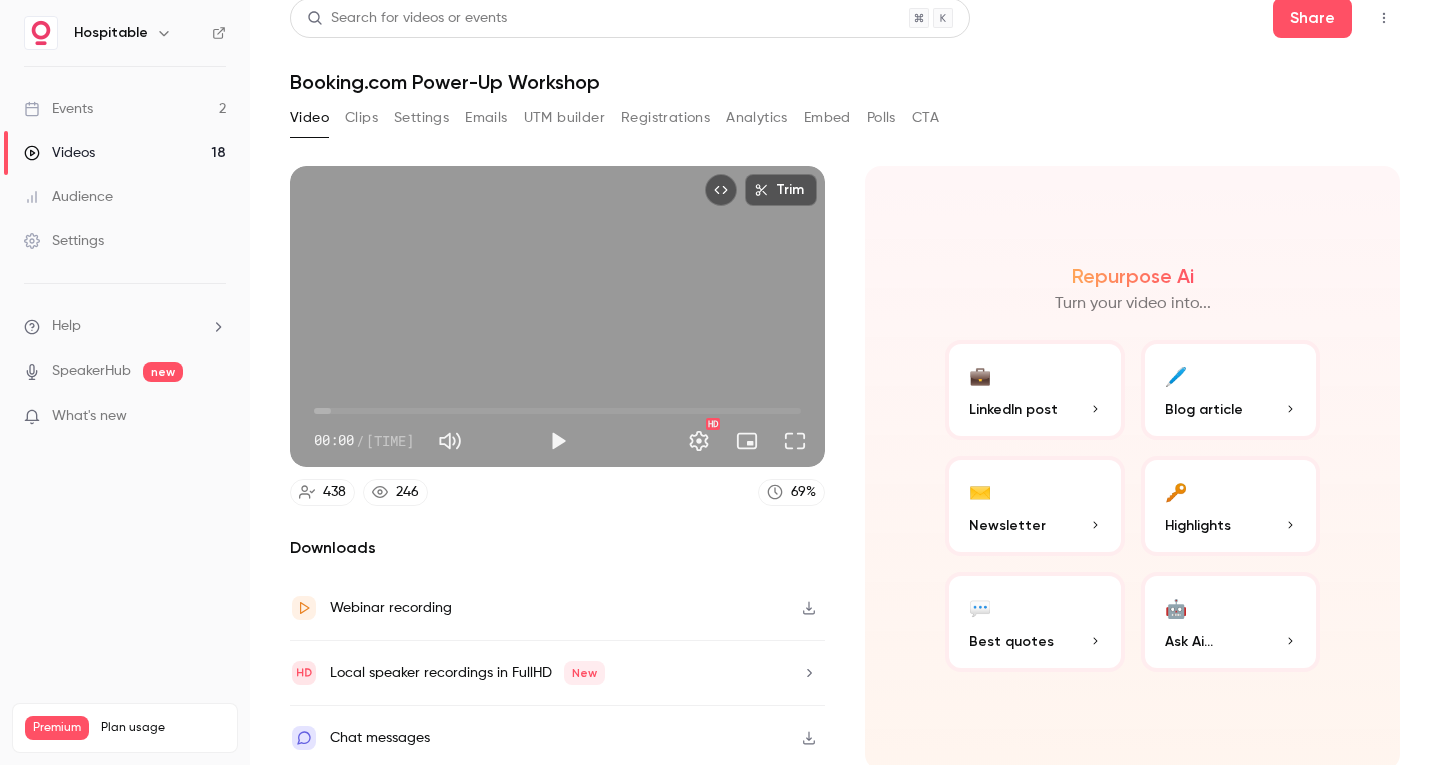 click on "Video Clips Settings Emails UTM builder Registrations Analytics Embed Polls CTA" at bounding box center (614, 118) 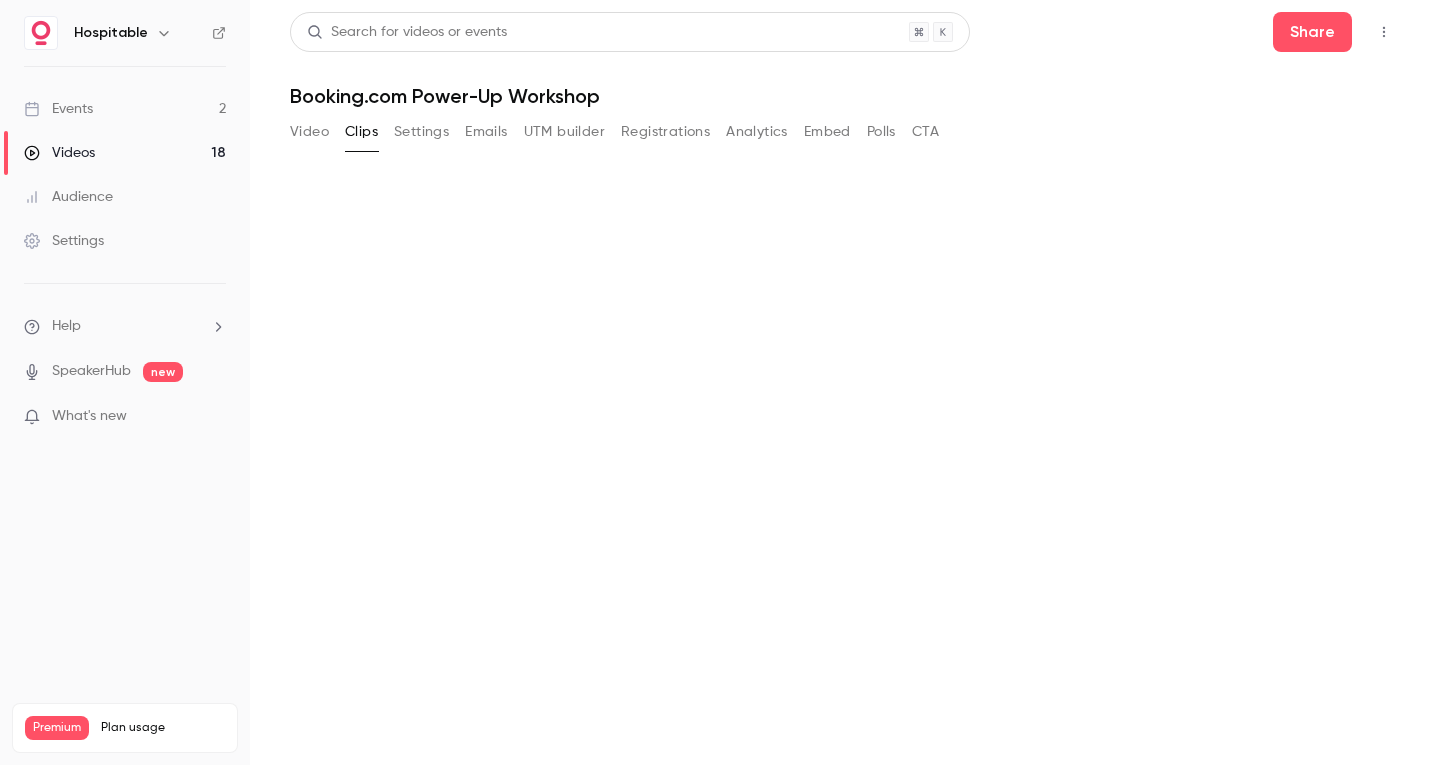 scroll, scrollTop: 0, scrollLeft: 0, axis: both 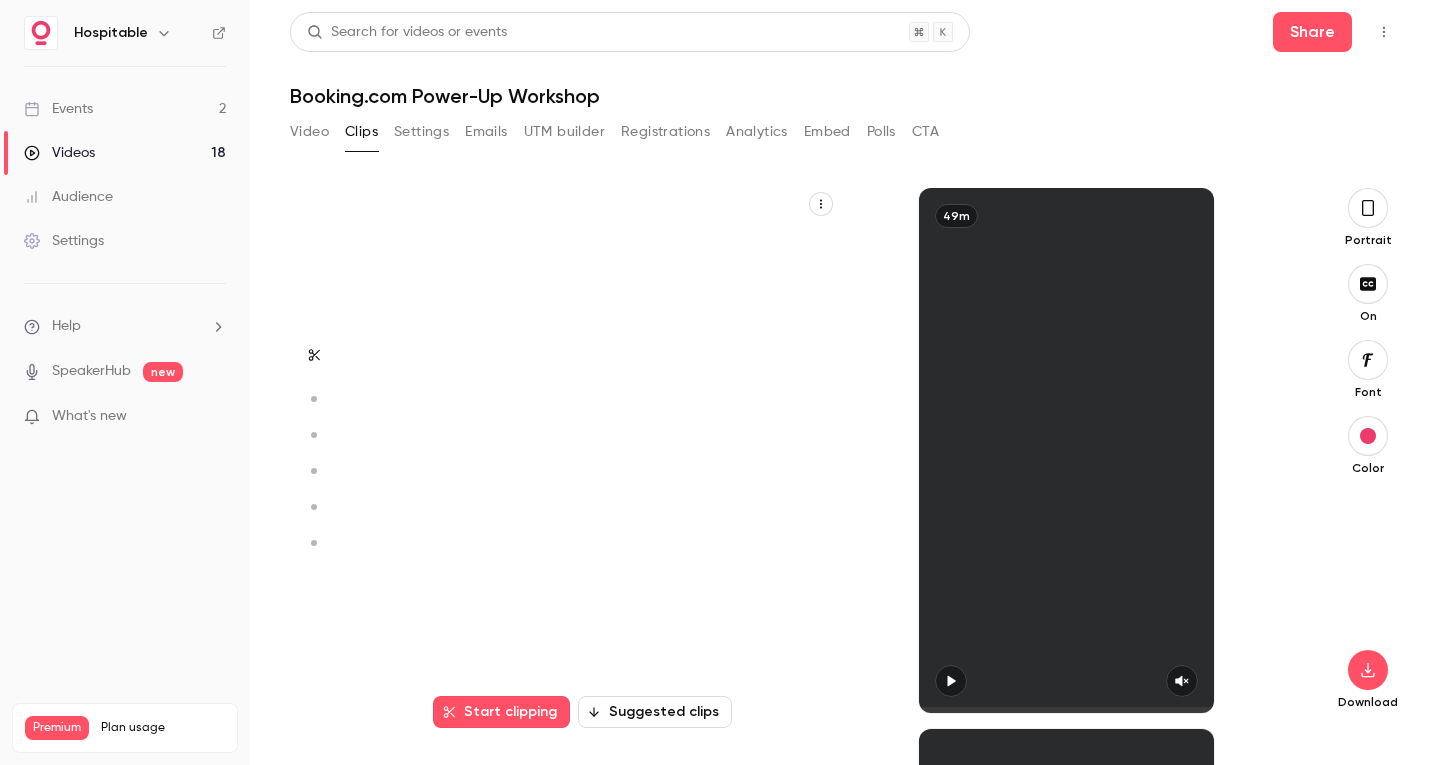 click on "Settings" at bounding box center [421, 132] 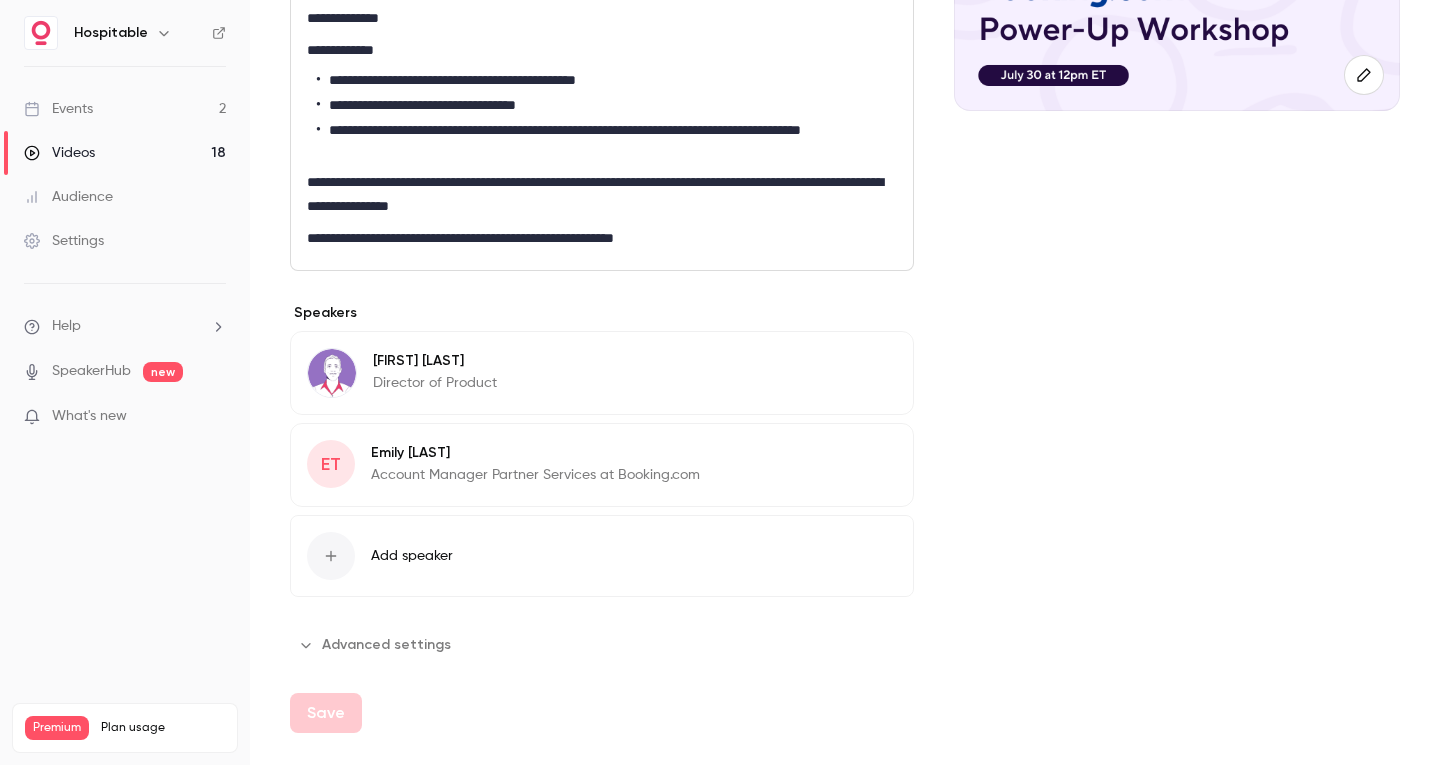 scroll, scrollTop: 0, scrollLeft: 0, axis: both 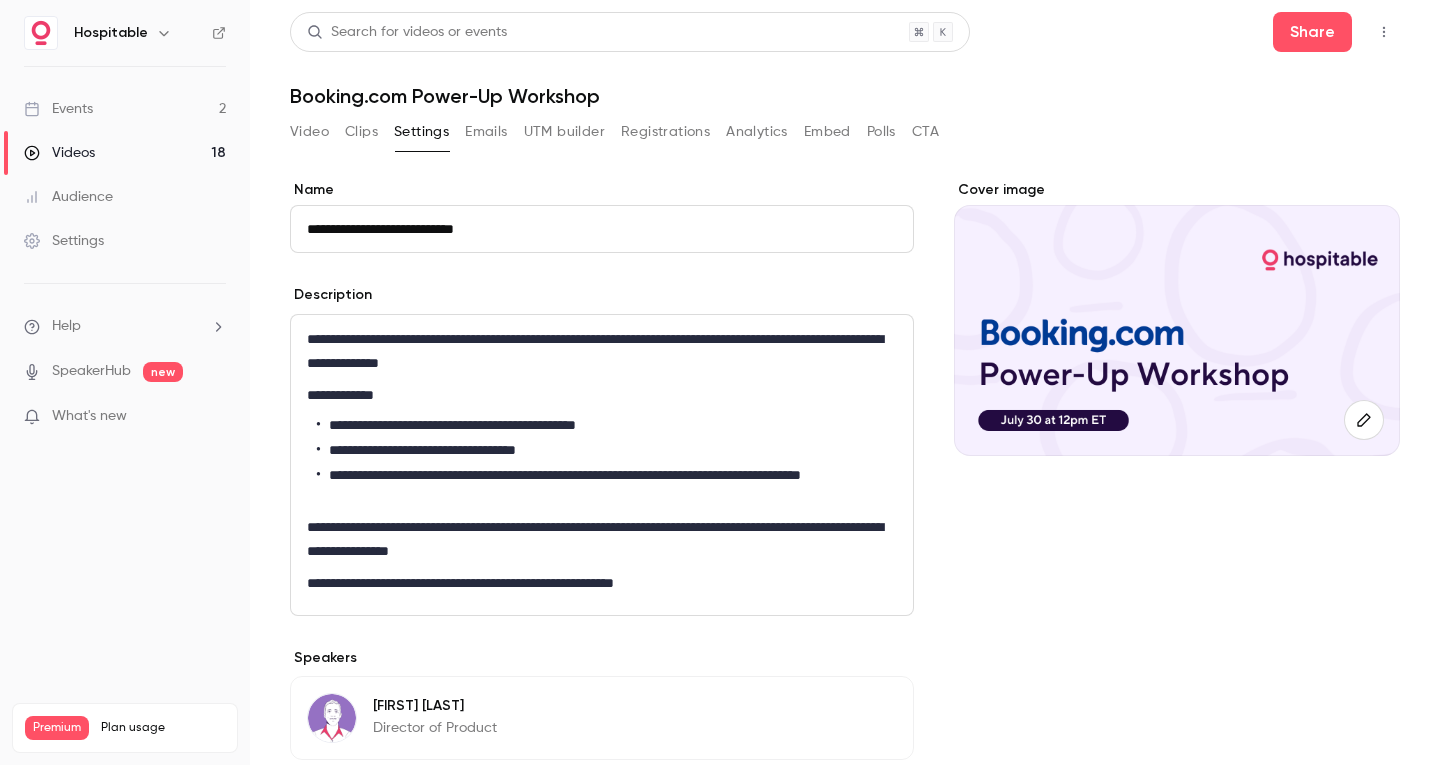 click on "UTM builder" at bounding box center (564, 132) 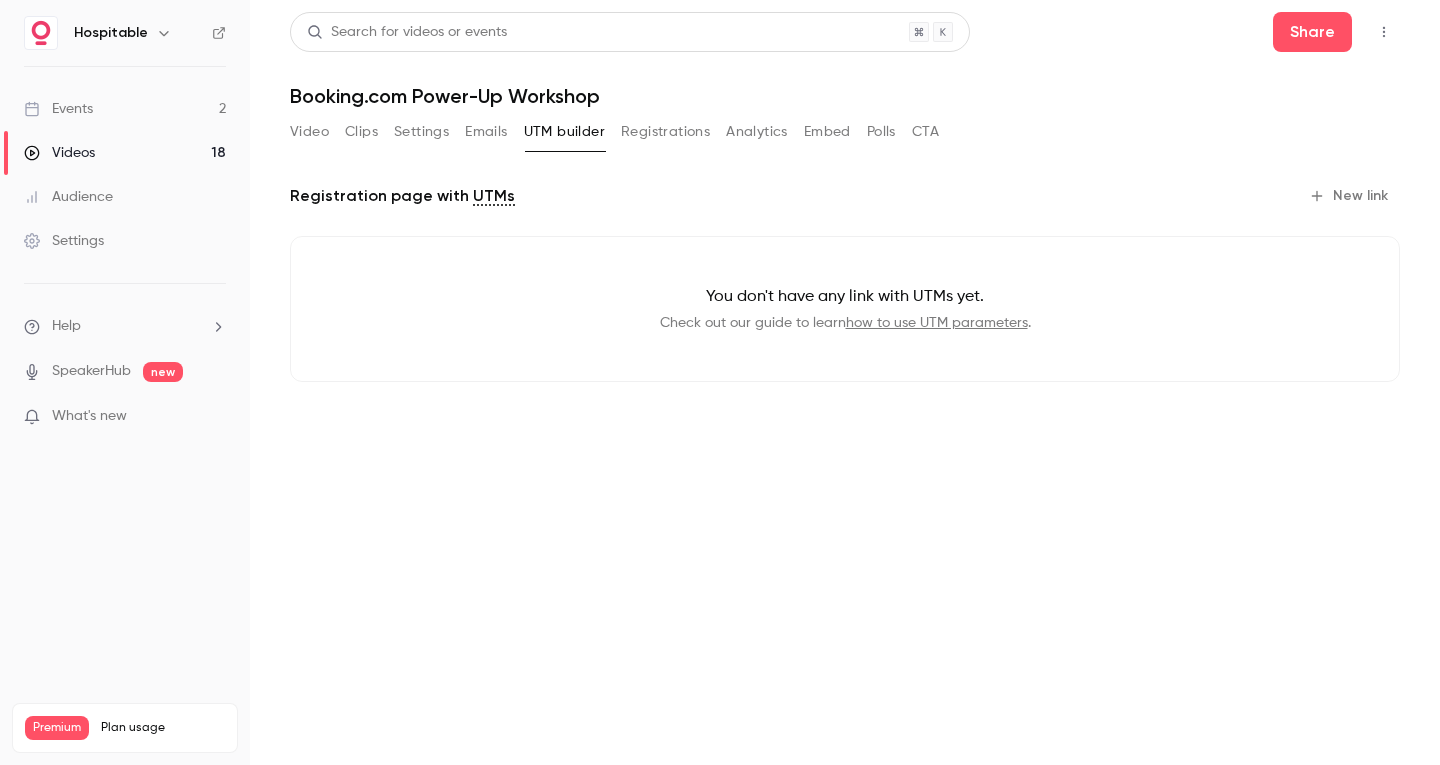 click on "Registrations" at bounding box center [665, 132] 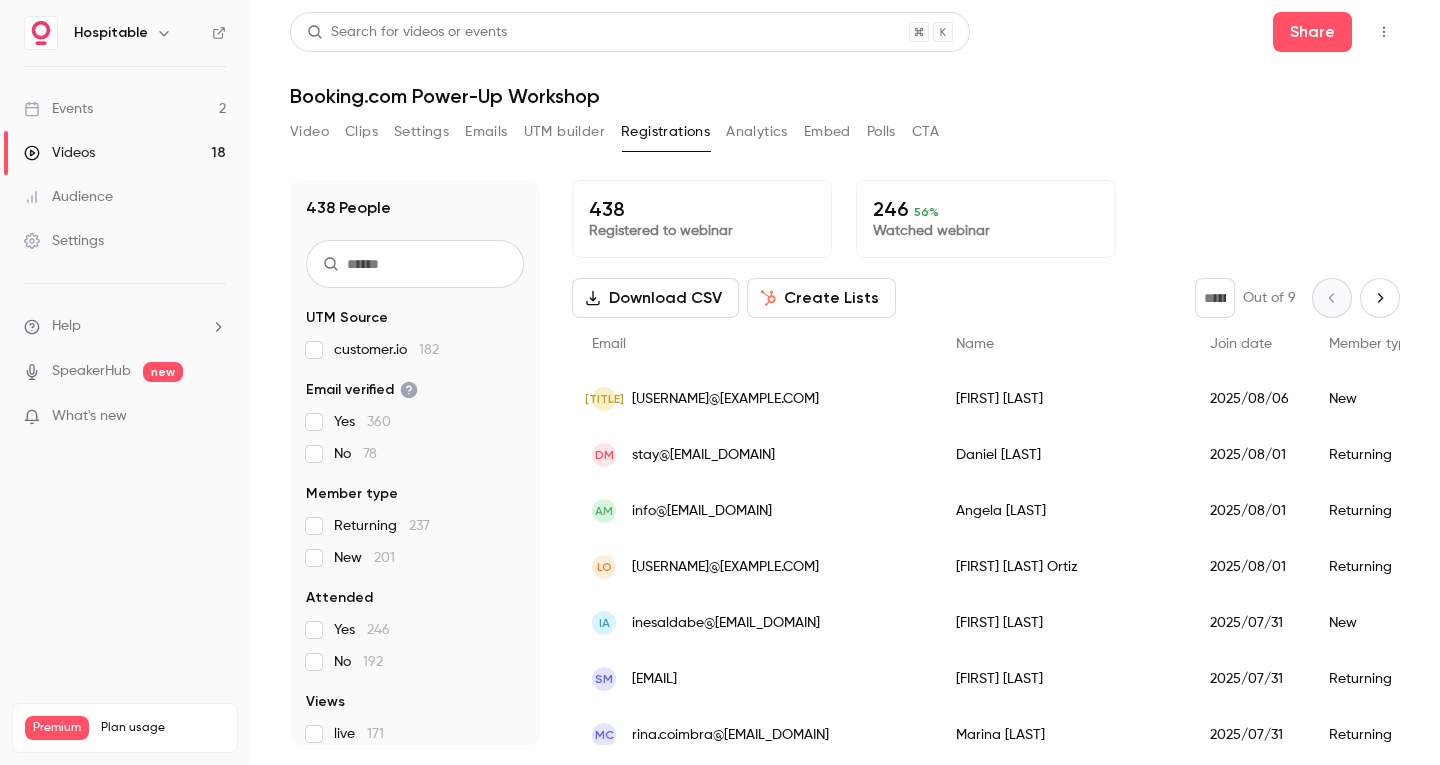 click on "Analytics" at bounding box center [757, 132] 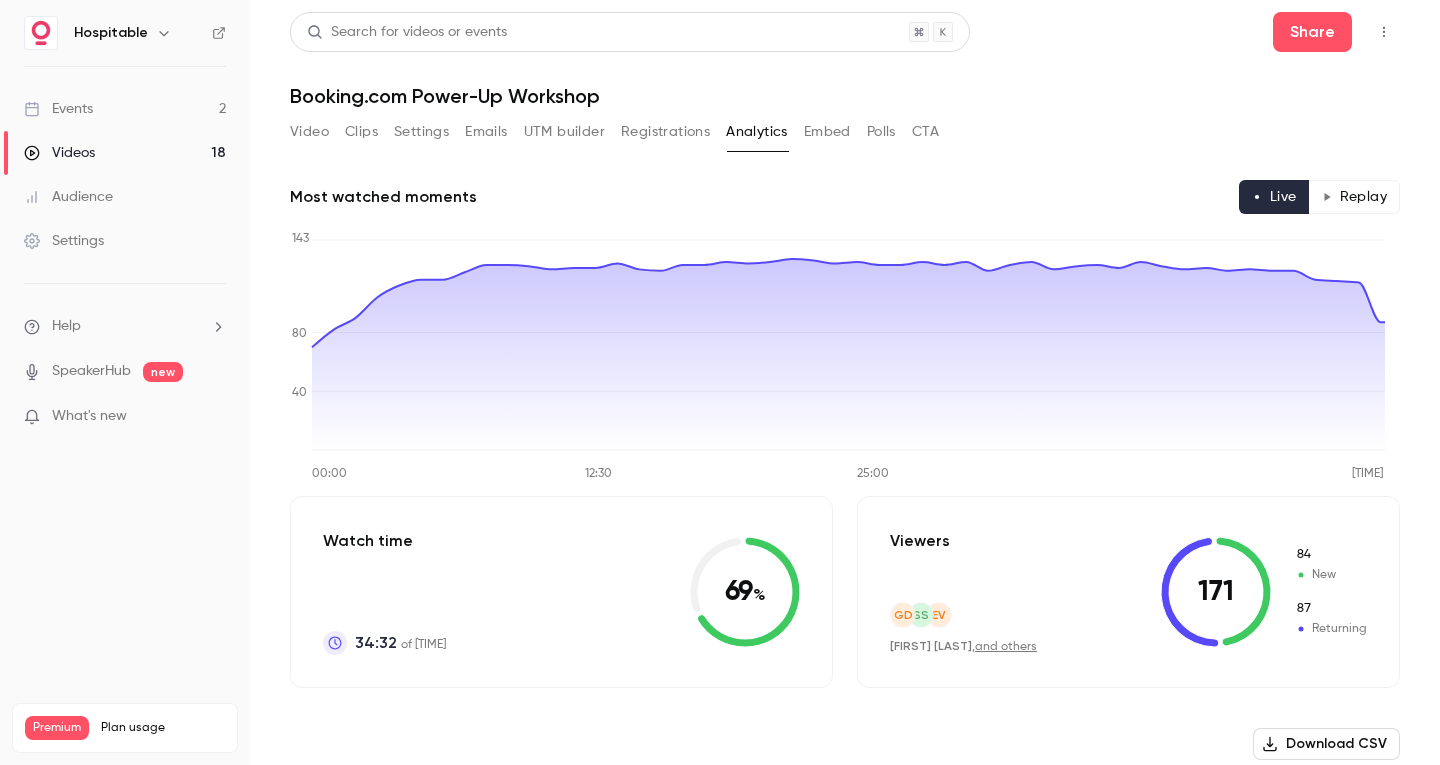 click on "Embed" at bounding box center [827, 132] 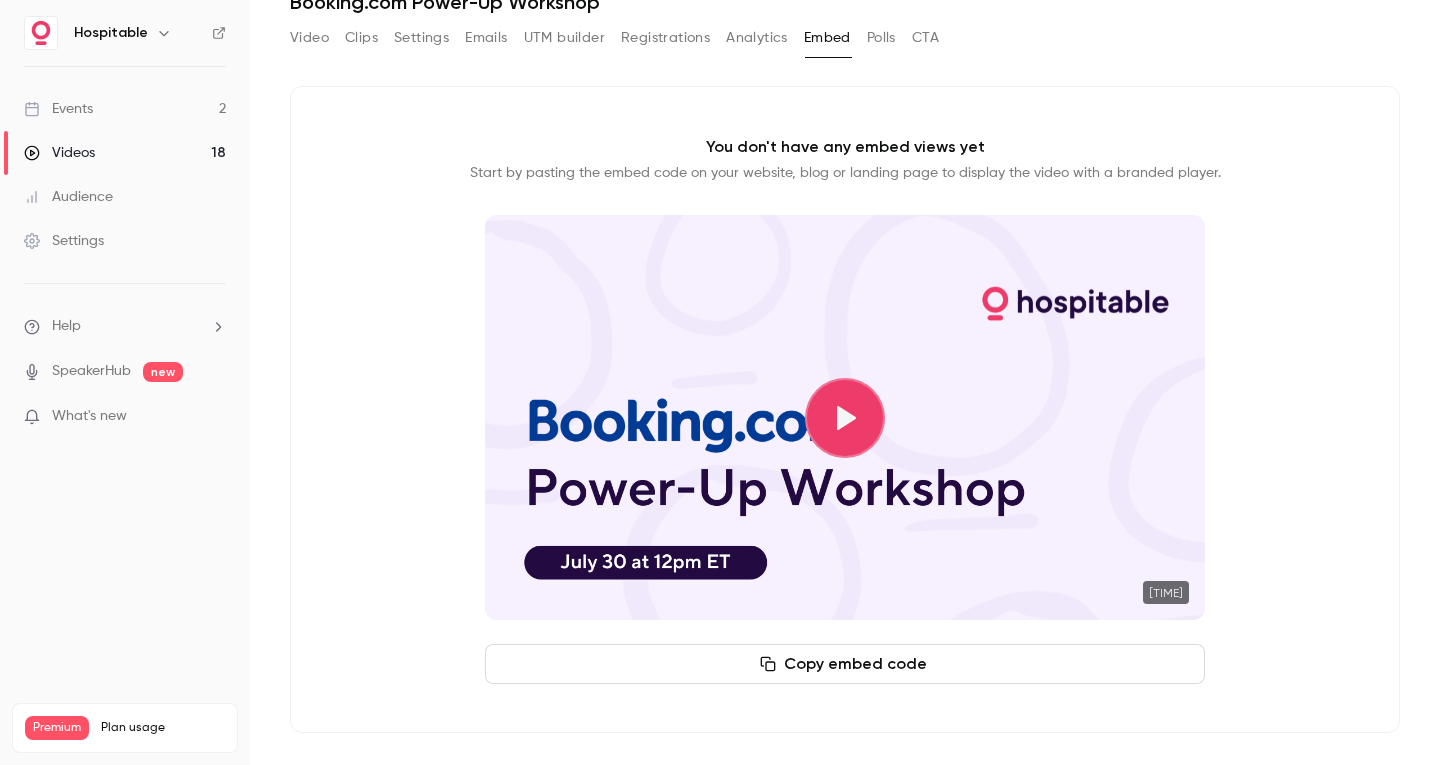 scroll, scrollTop: 0, scrollLeft: 0, axis: both 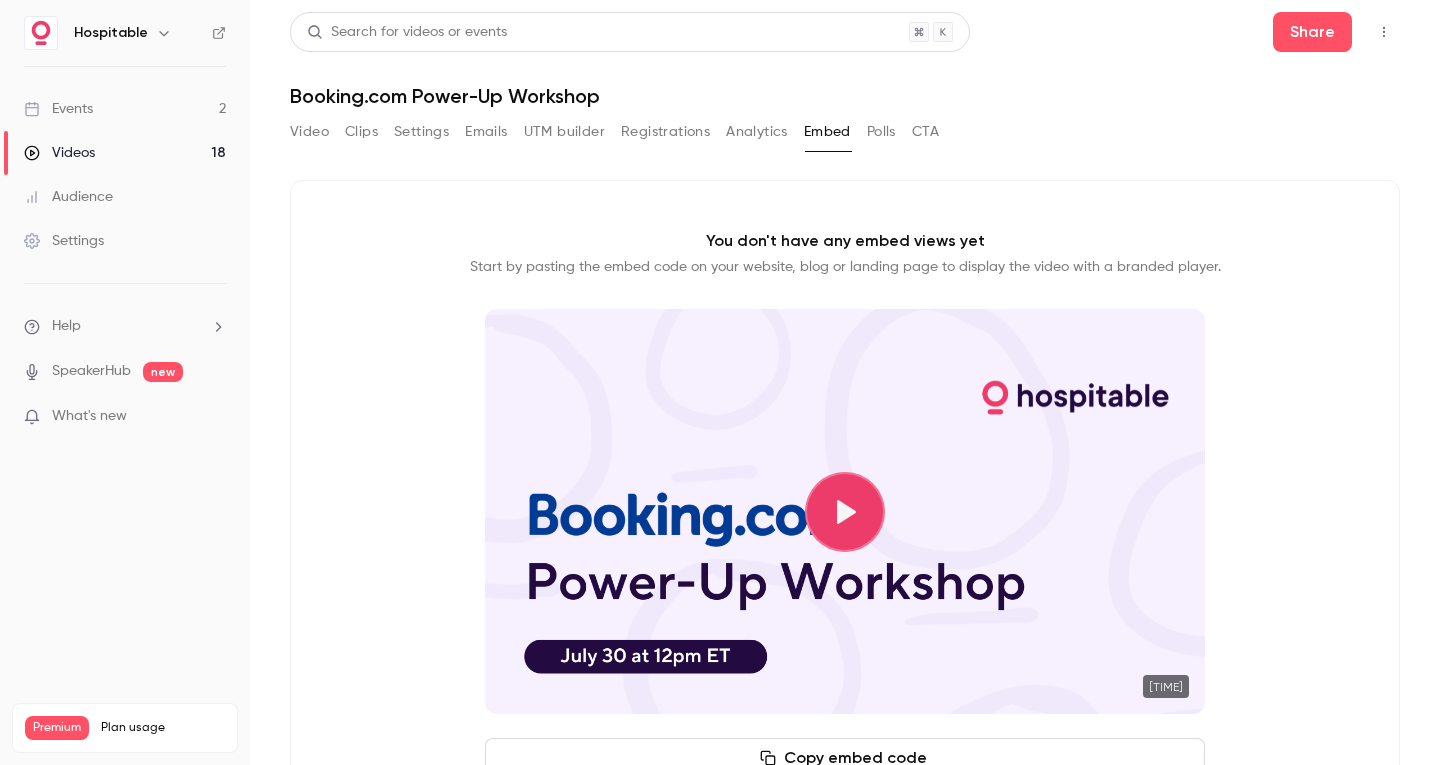 click on "Video" at bounding box center [309, 132] 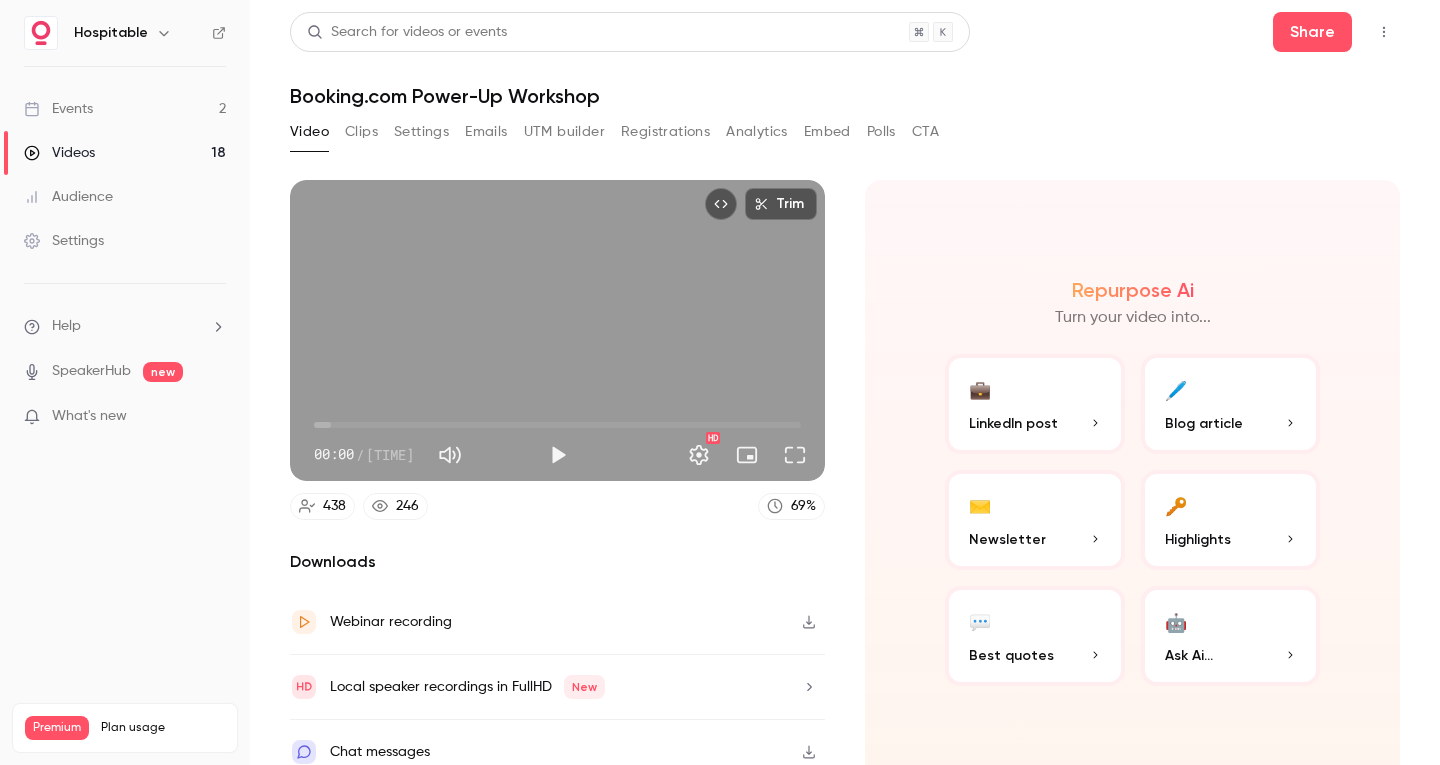 scroll, scrollTop: 14, scrollLeft: 0, axis: vertical 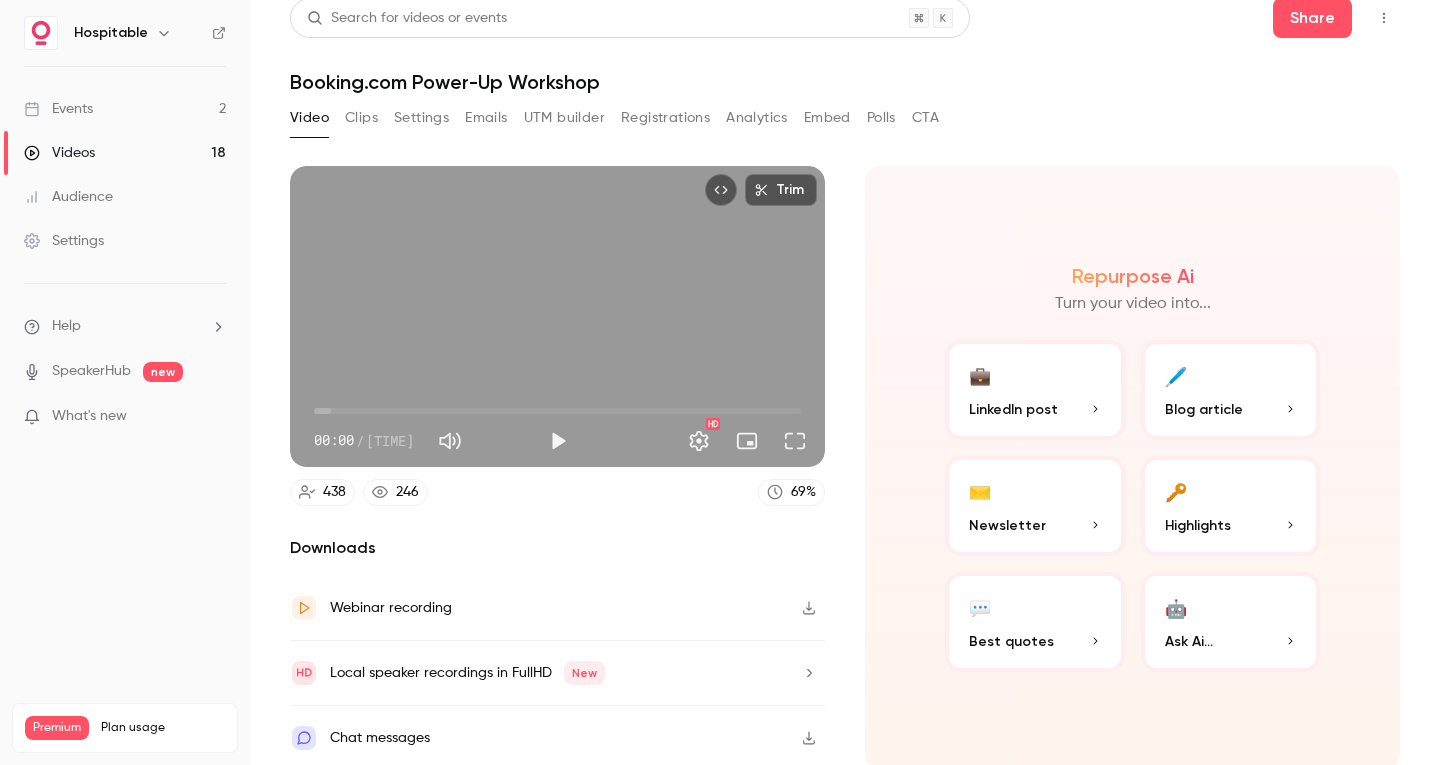 click on "Clips" at bounding box center [361, 118] 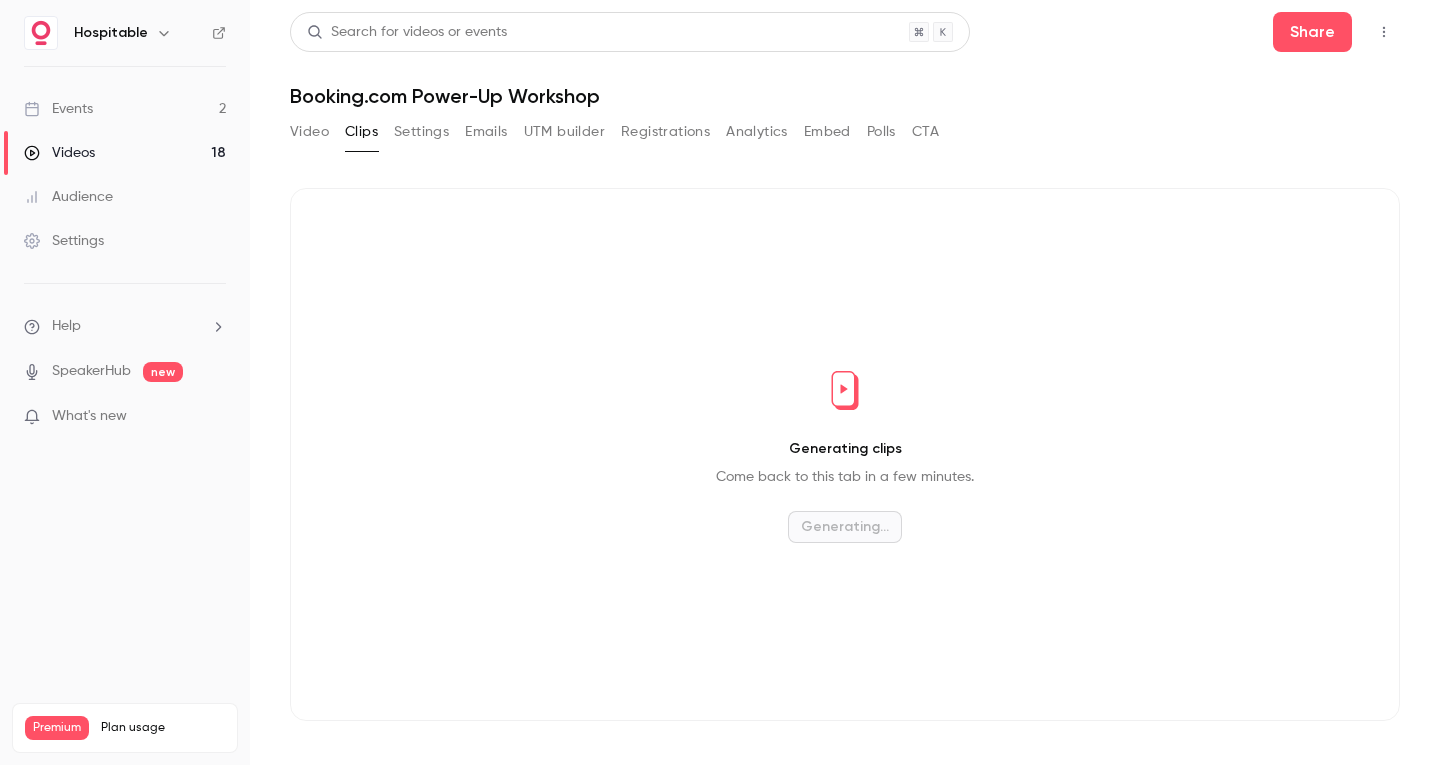 scroll, scrollTop: 0, scrollLeft: 0, axis: both 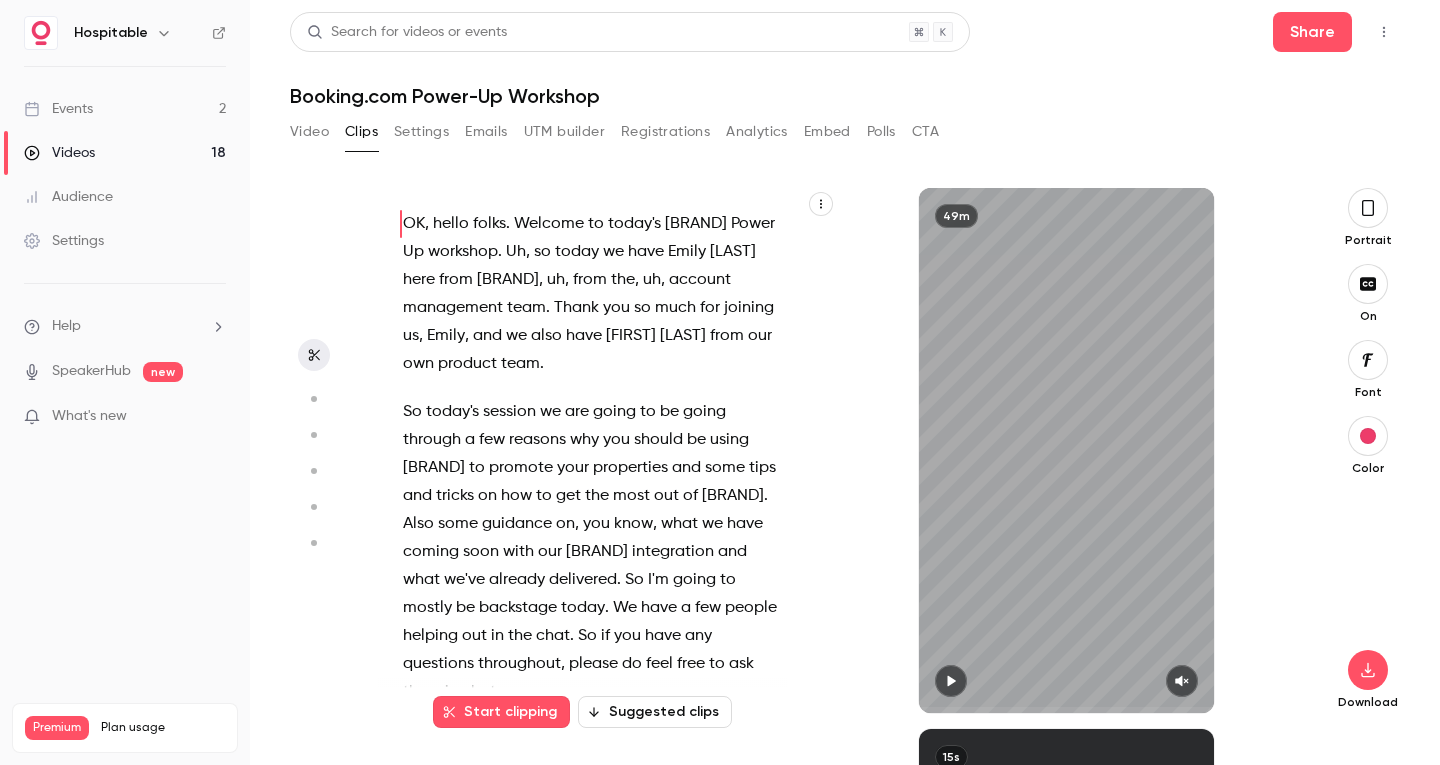 click 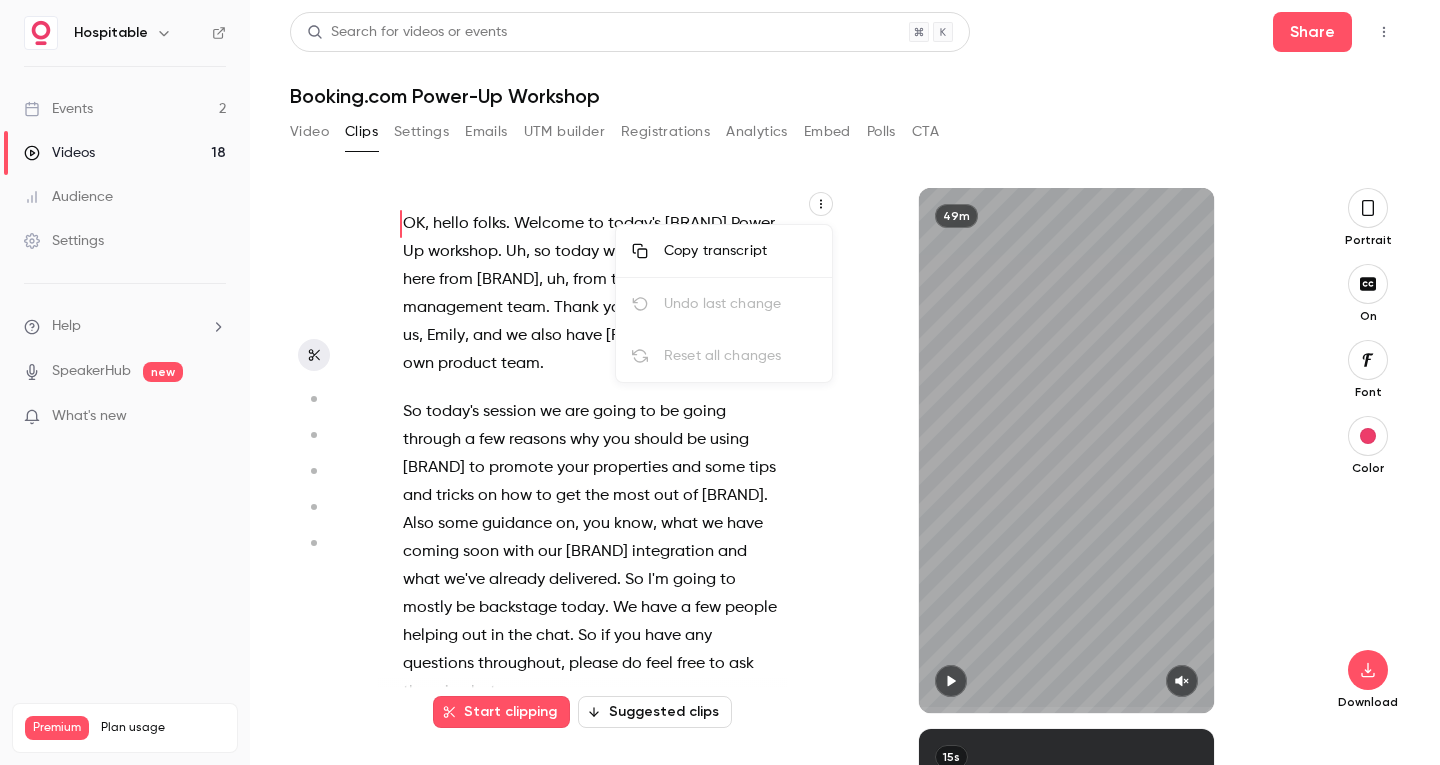 click on "Copy transcript" at bounding box center (740, 251) 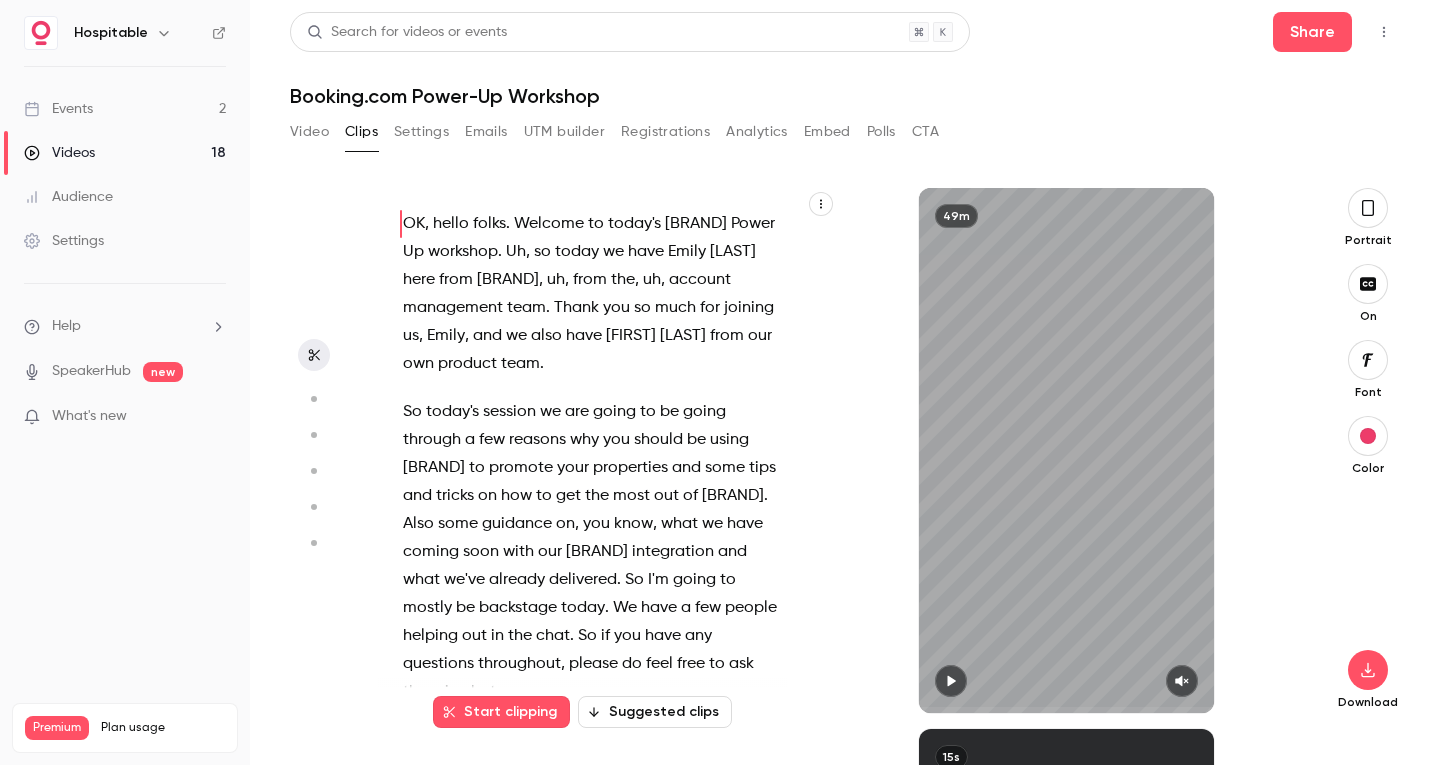 click at bounding box center [821, 204] 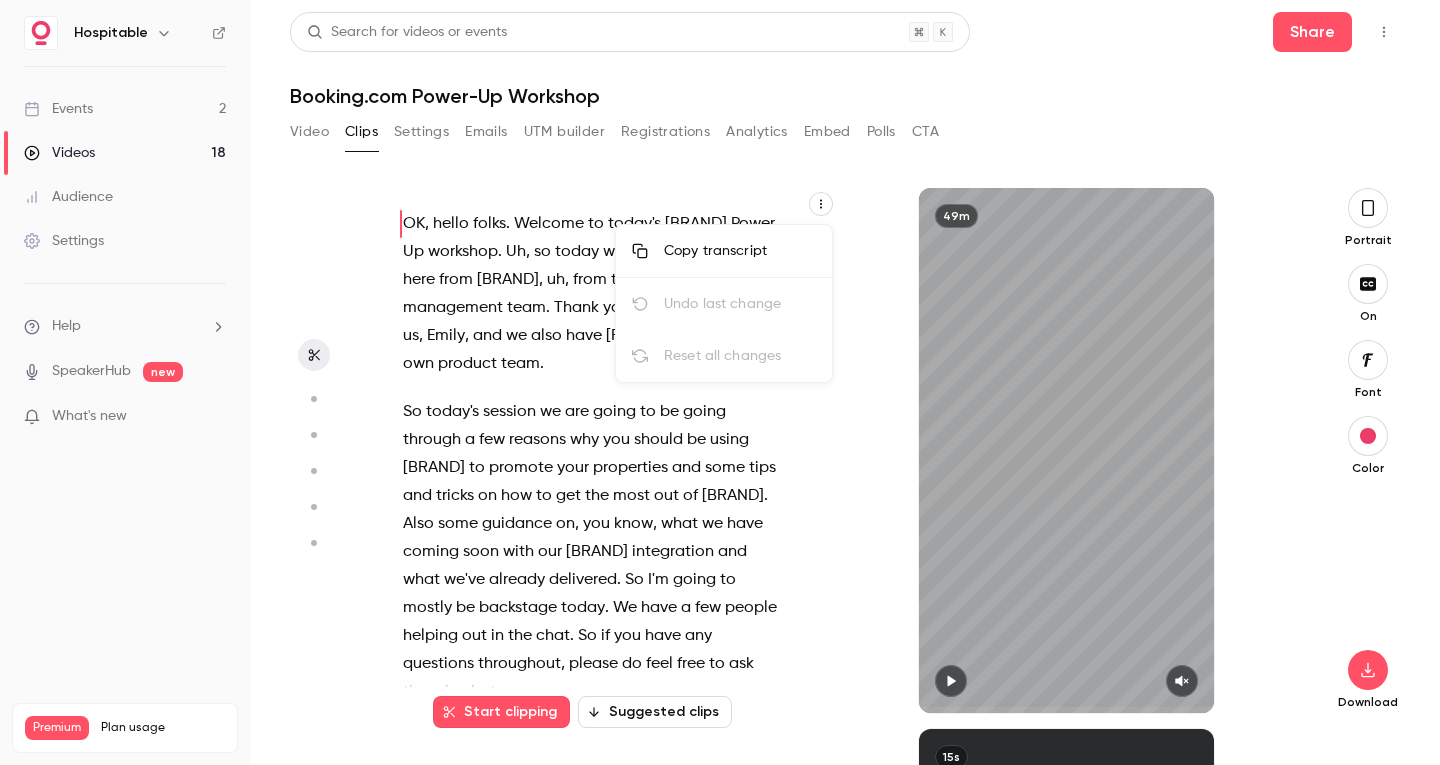 click at bounding box center (720, 382) 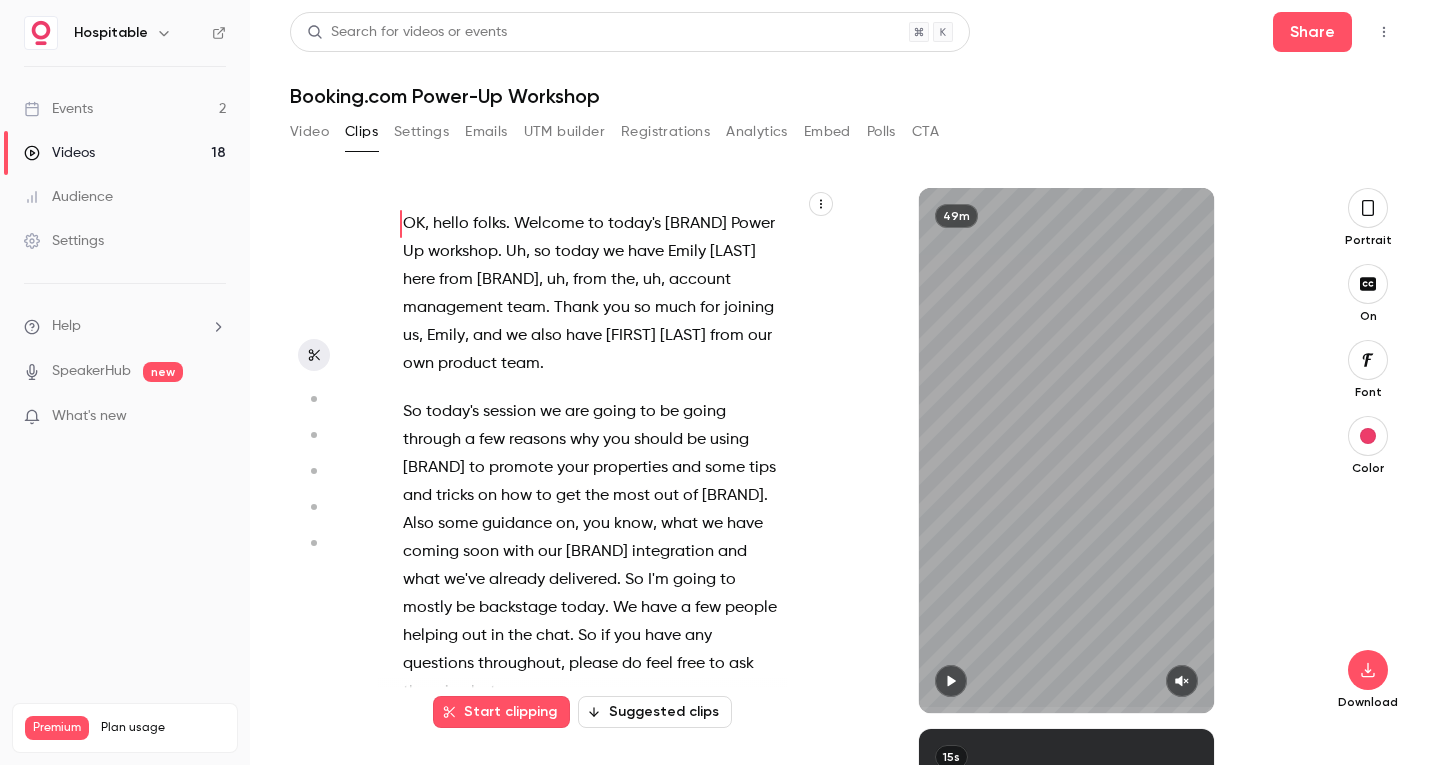 click on "Videos" at bounding box center (59, 153) 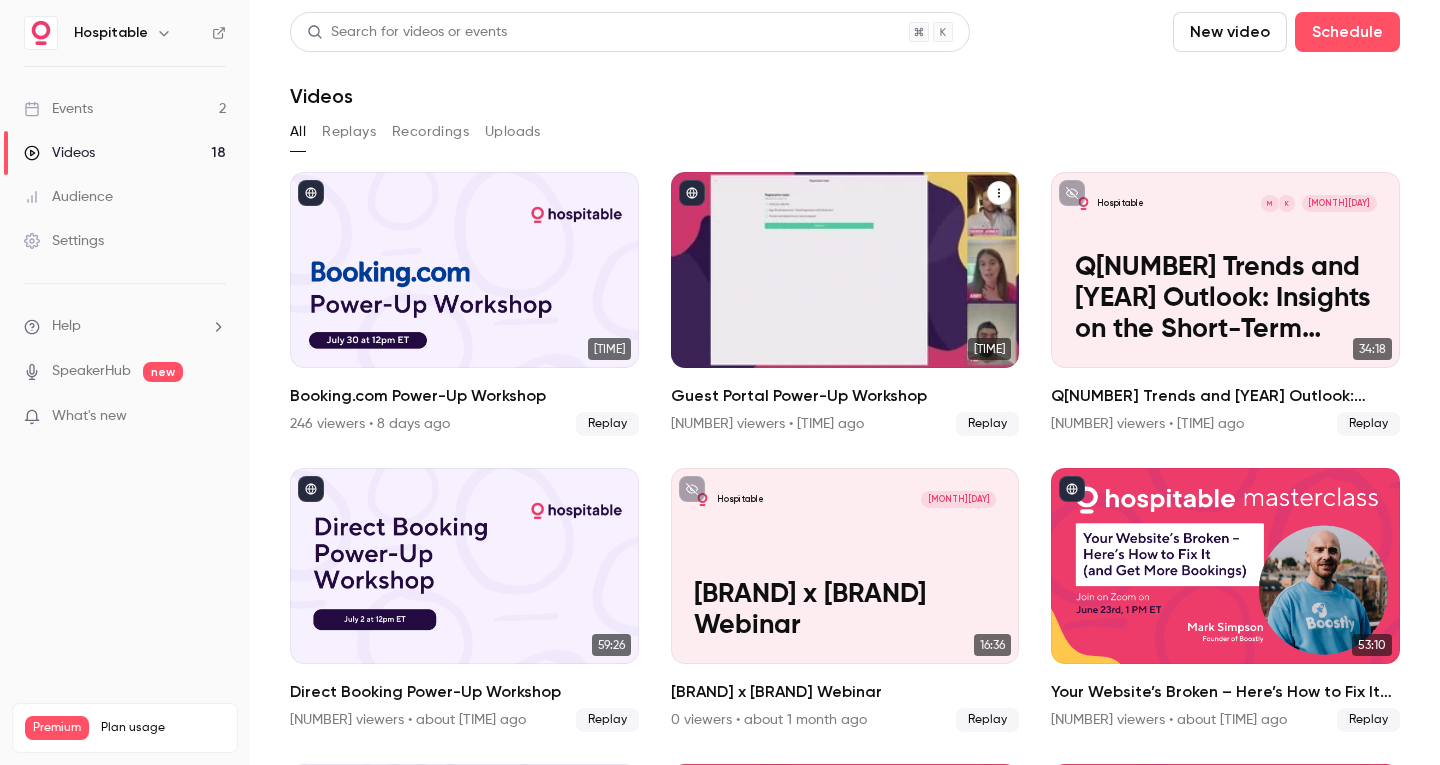 click on "Guest Portal Power-Up Workshop" at bounding box center (845, 396) 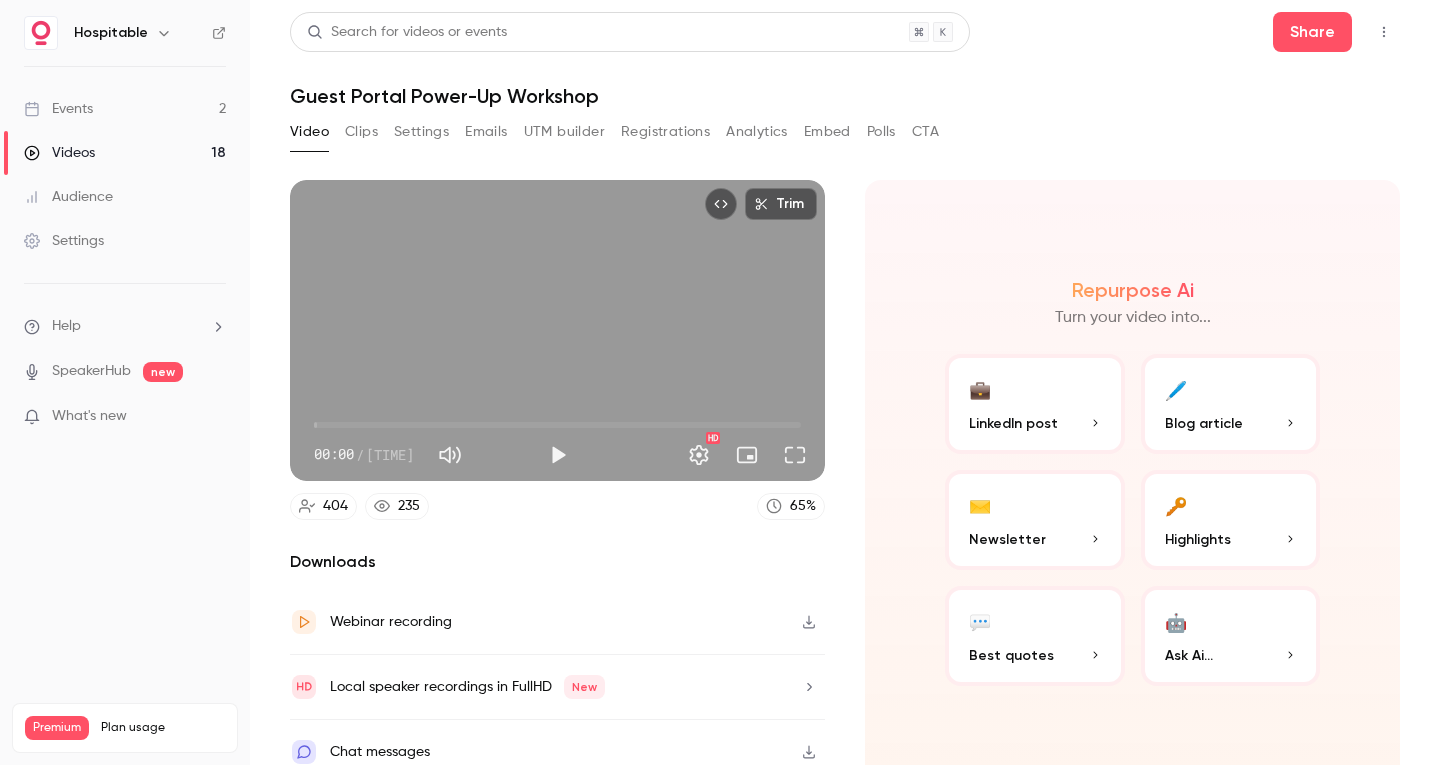 click on "Clips" at bounding box center (361, 132) 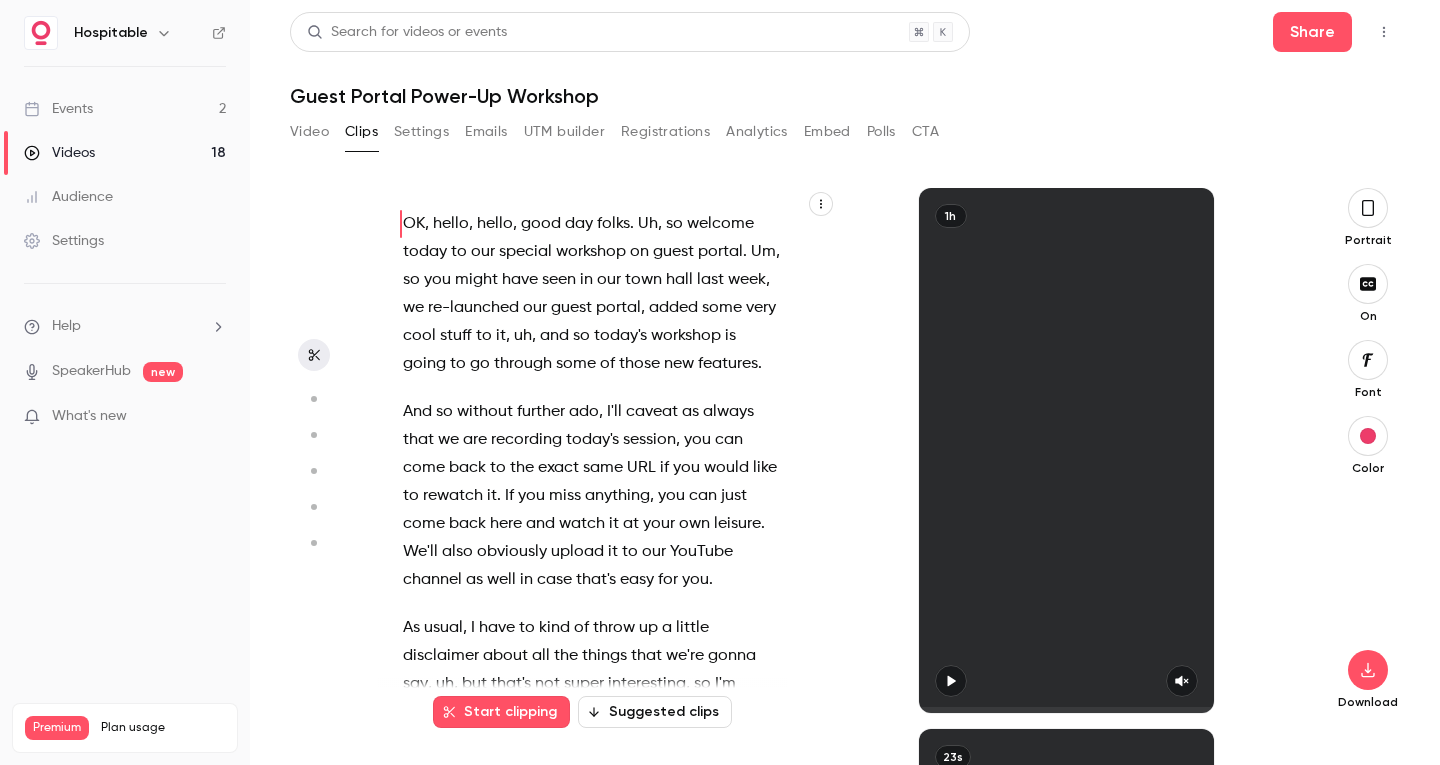 click at bounding box center [821, 204] 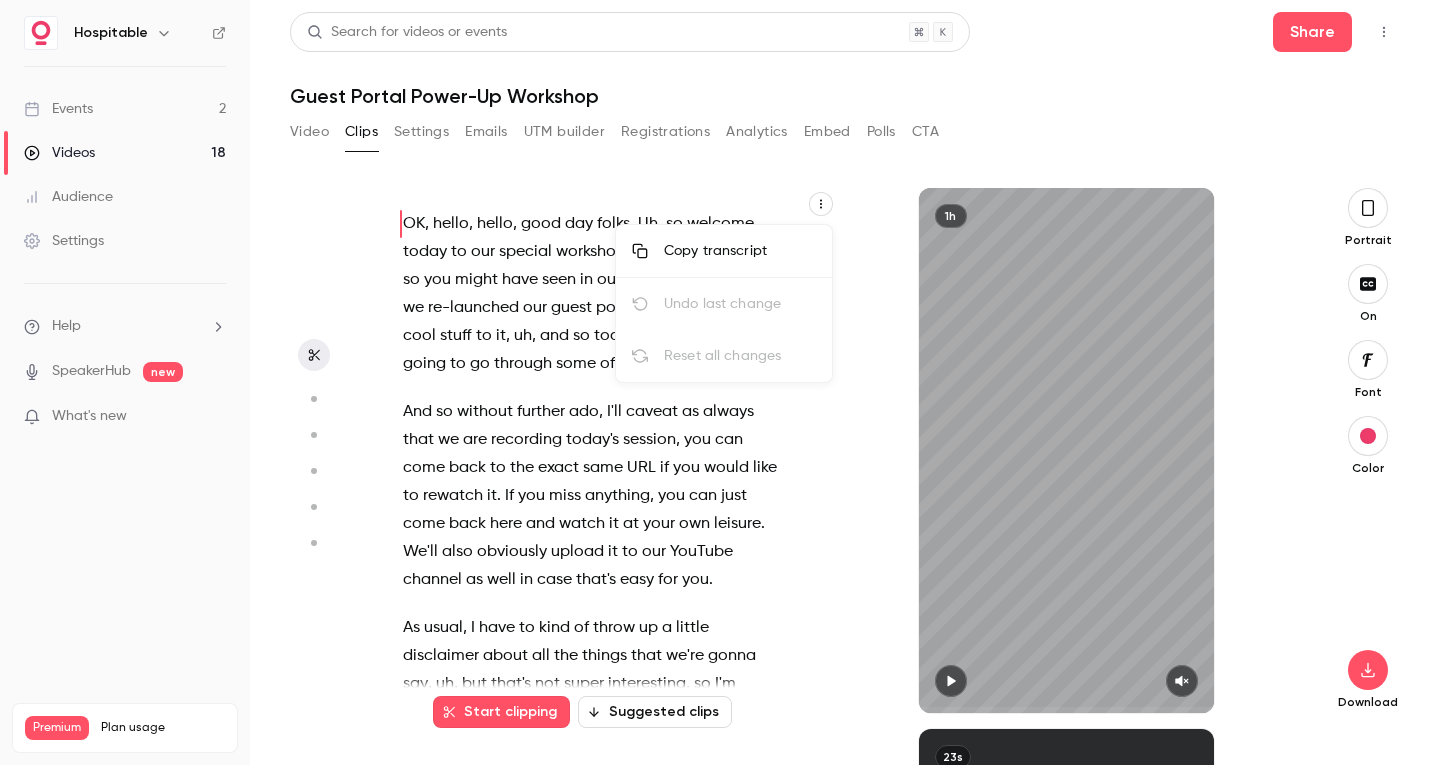 click on "Copy transcript" at bounding box center (740, 251) 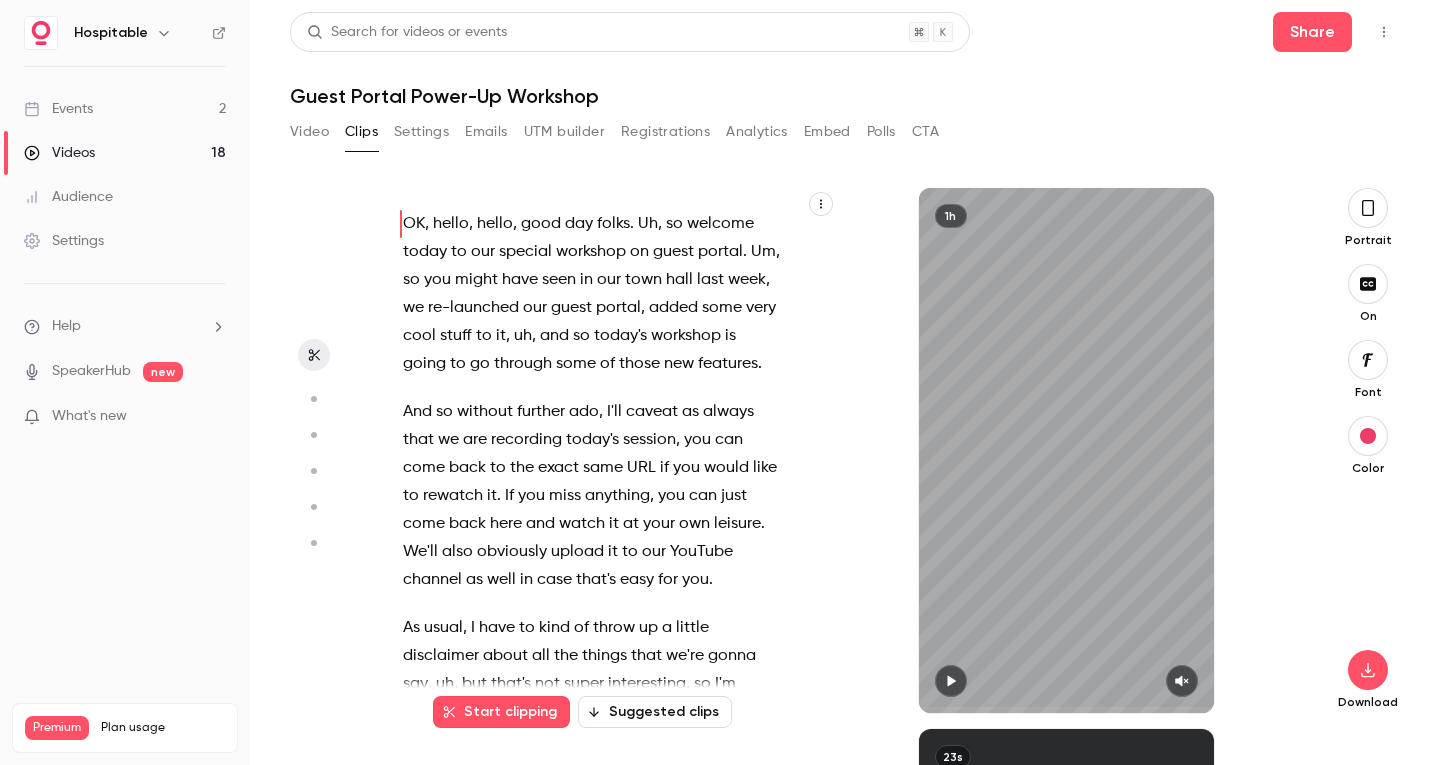 click on "Videos" at bounding box center (59, 153) 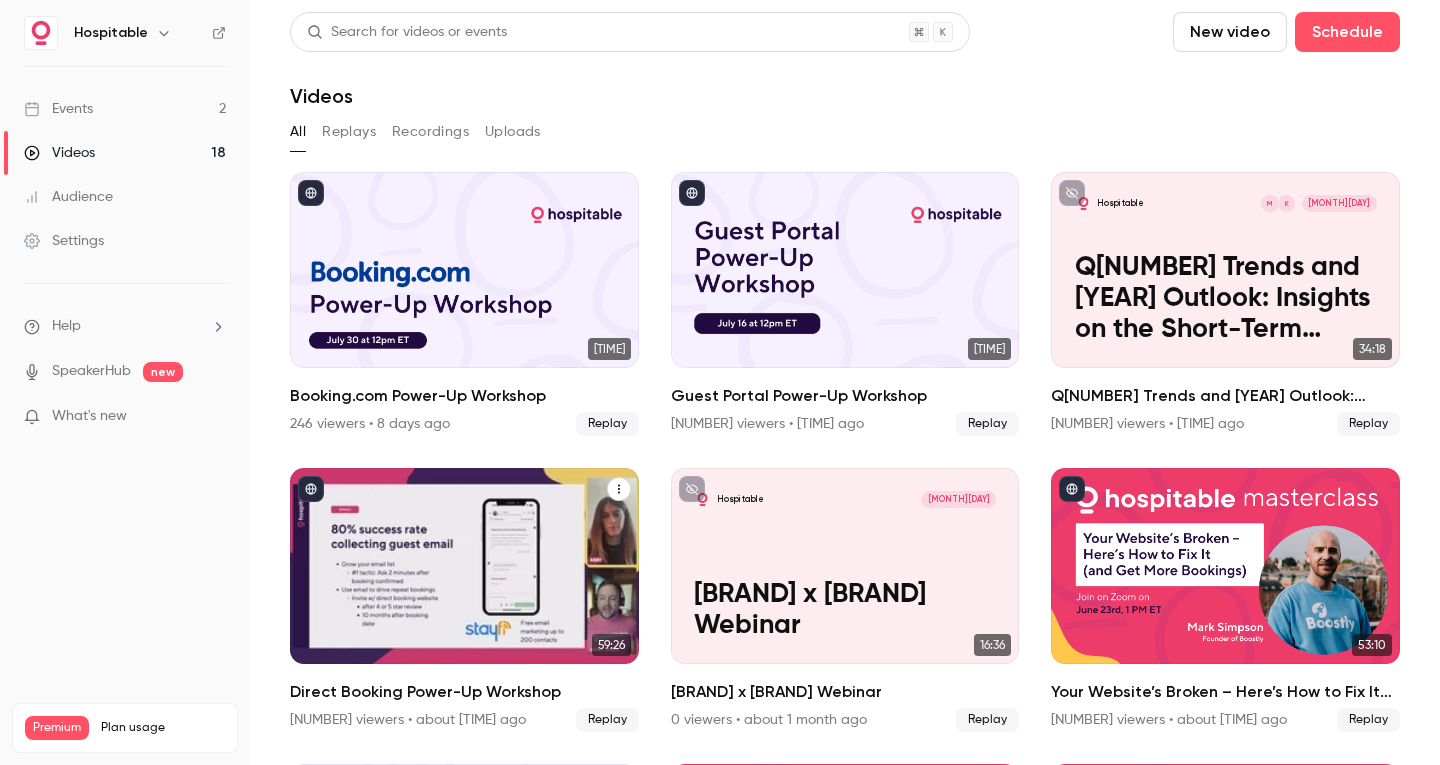 click on "Direct Booking Power-Up Workshop" at bounding box center [464, 692] 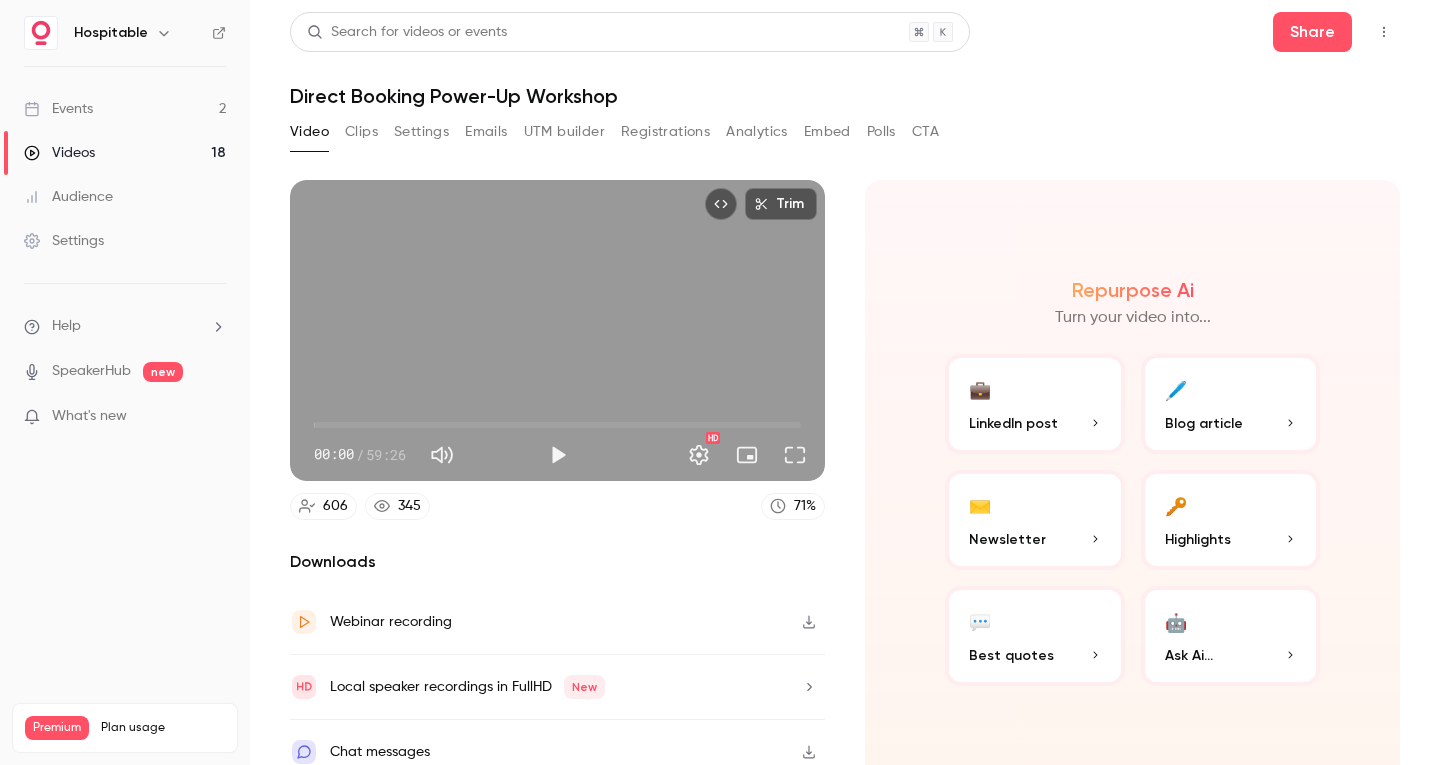 click on "Clips" at bounding box center [361, 132] 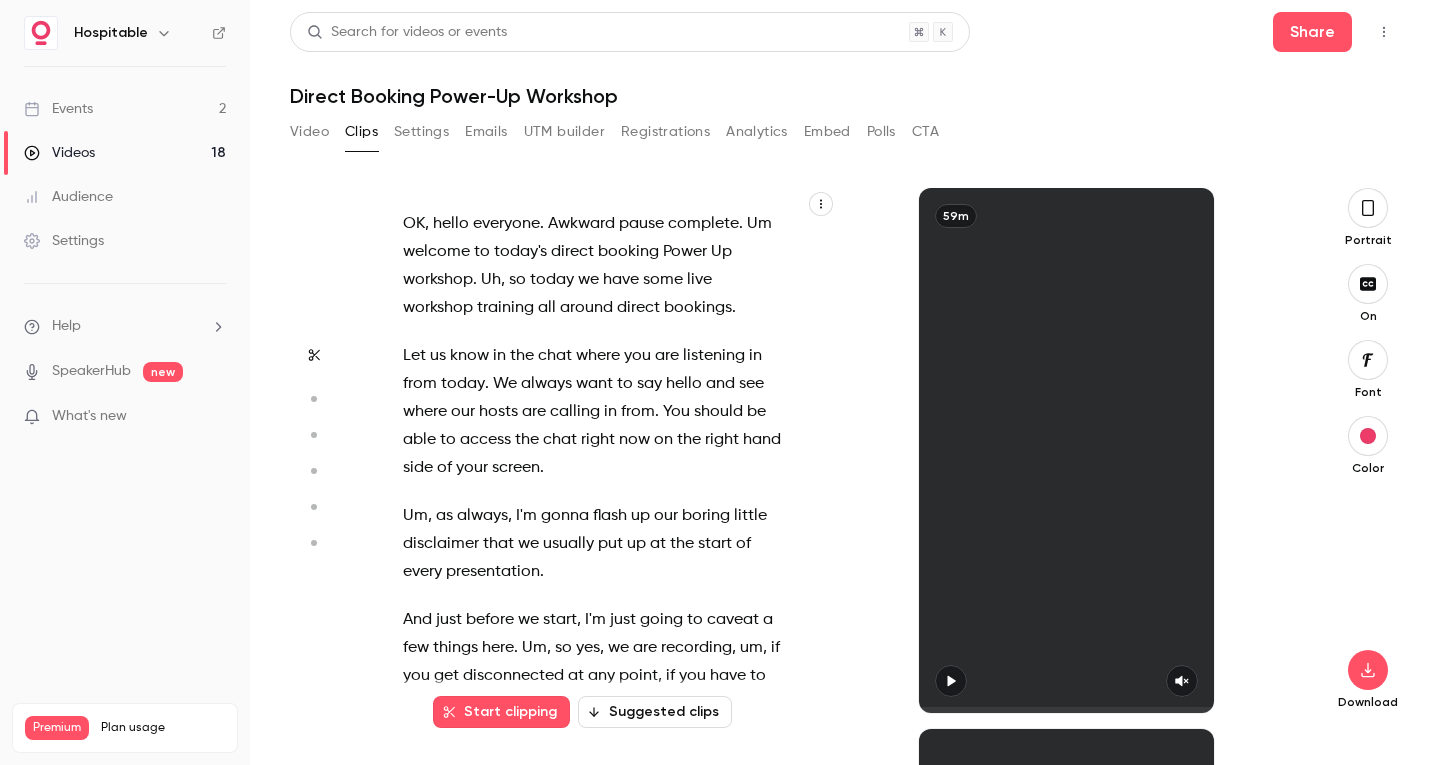 click 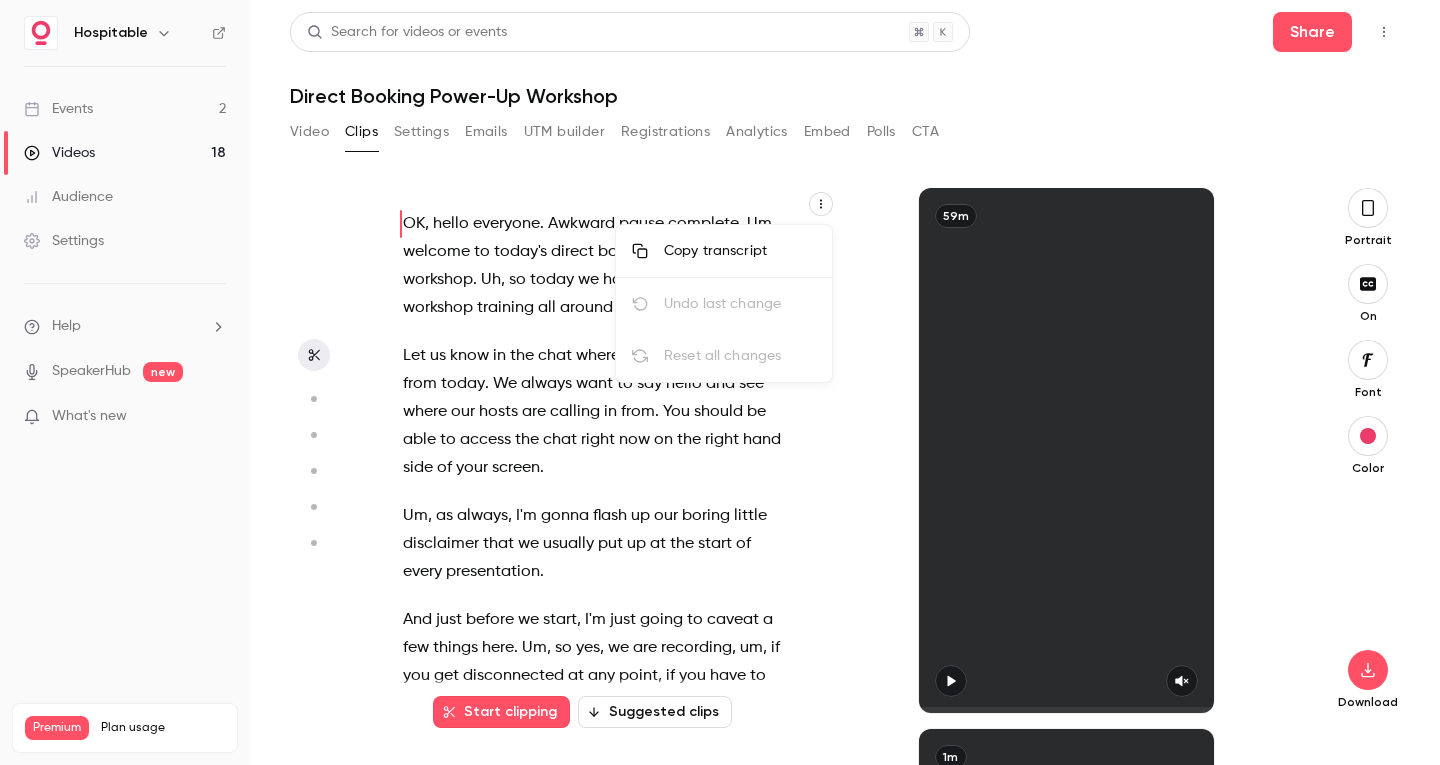 click on "Copy transcript" at bounding box center (740, 251) 